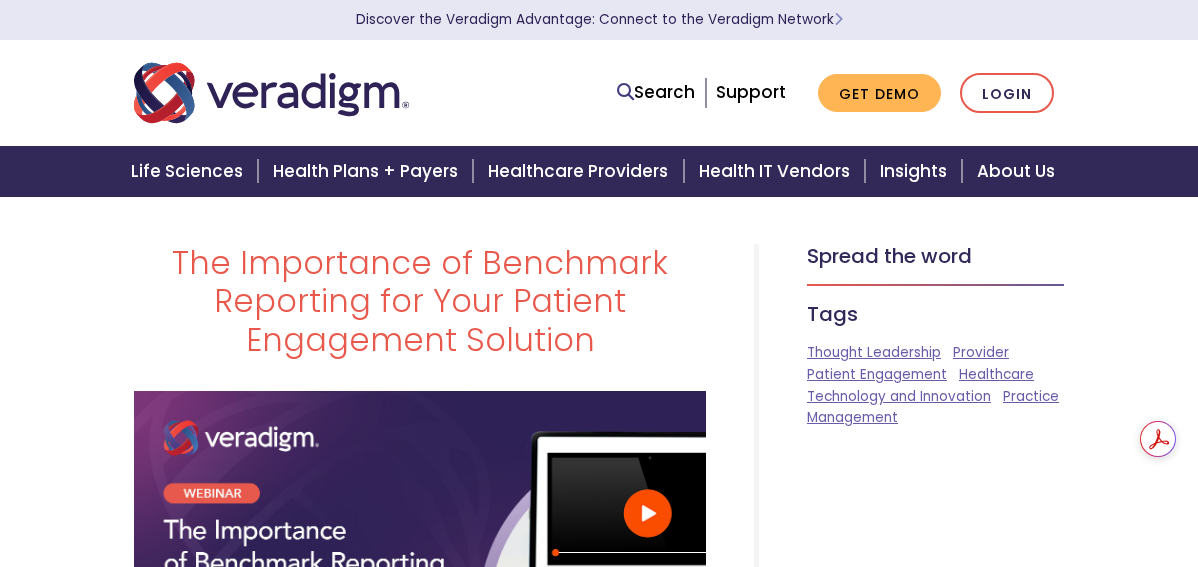 scroll, scrollTop: 0, scrollLeft: 0, axis: both 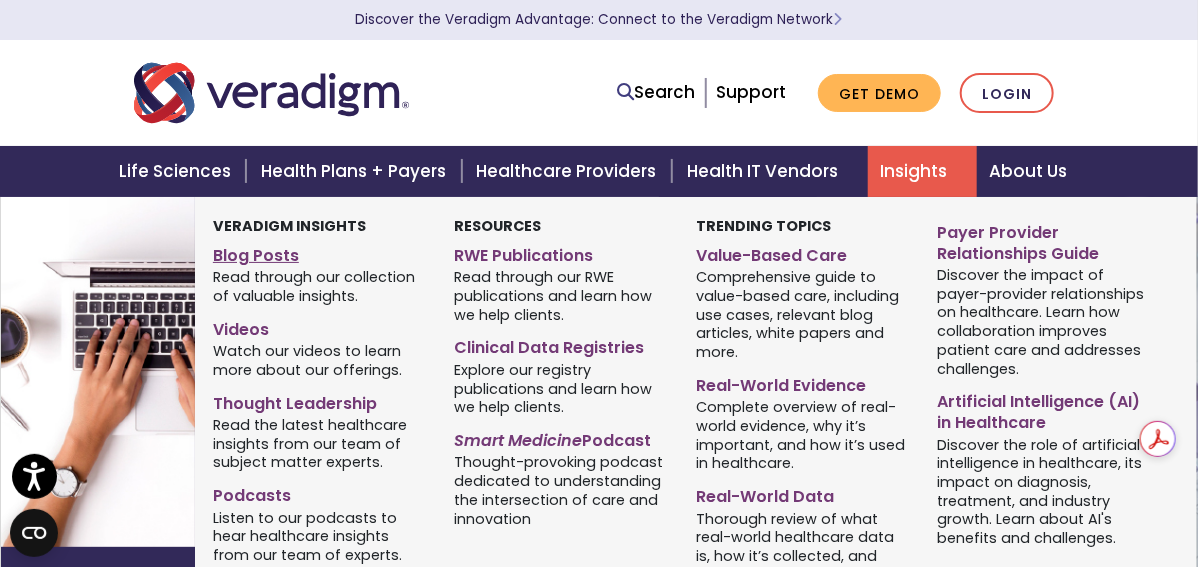 click on "Blog Posts" at bounding box center [319, 252] 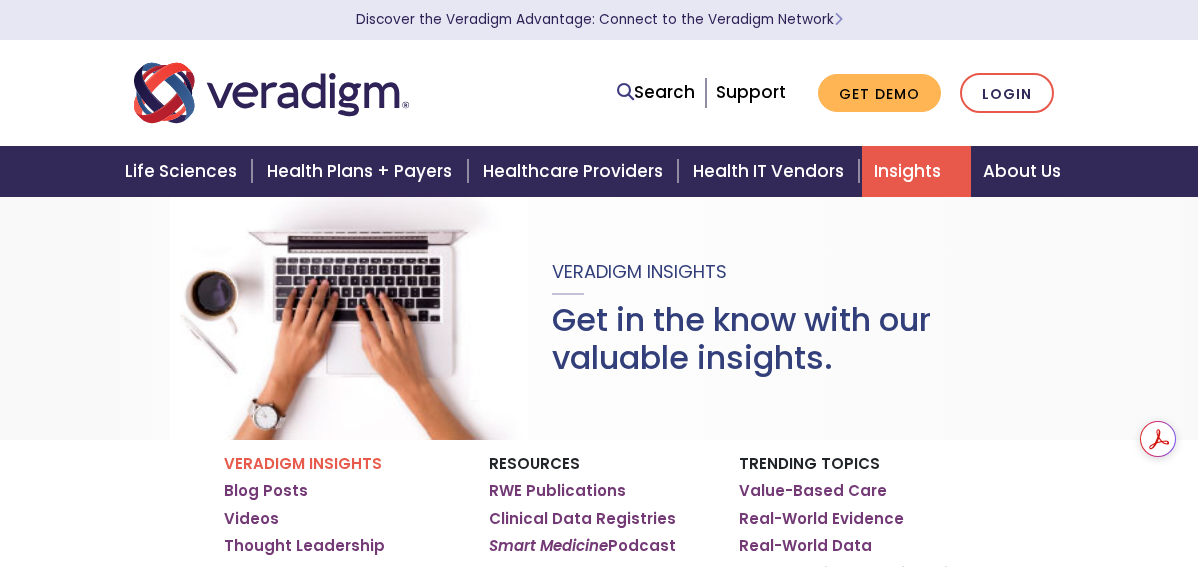 scroll, scrollTop: 0, scrollLeft: 0, axis: both 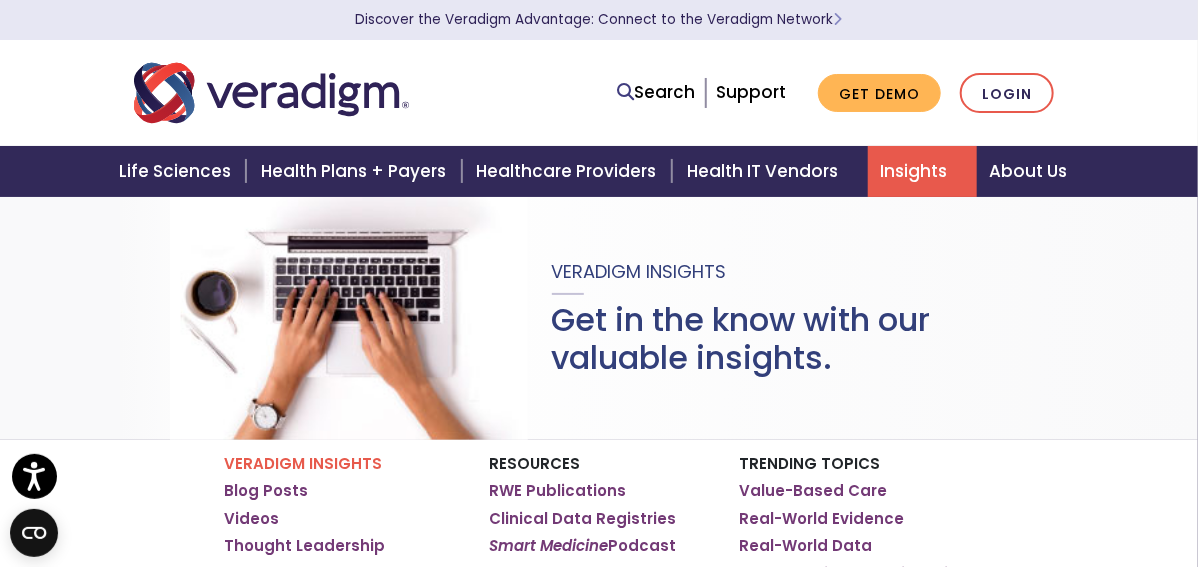 click on "Insights" at bounding box center (922, 171) 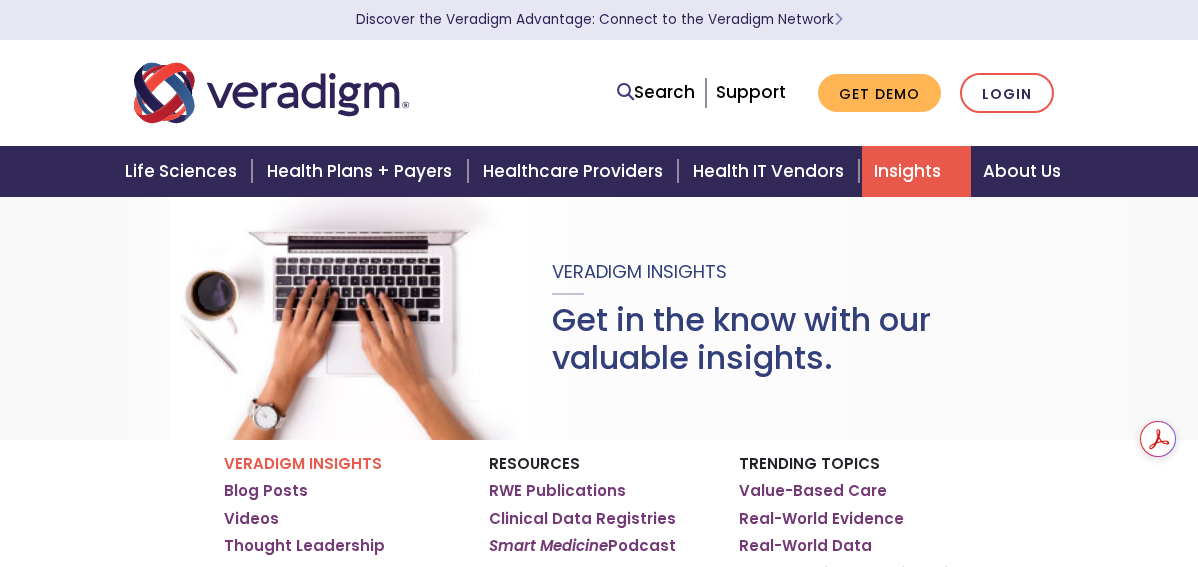 scroll, scrollTop: 0, scrollLeft: 0, axis: both 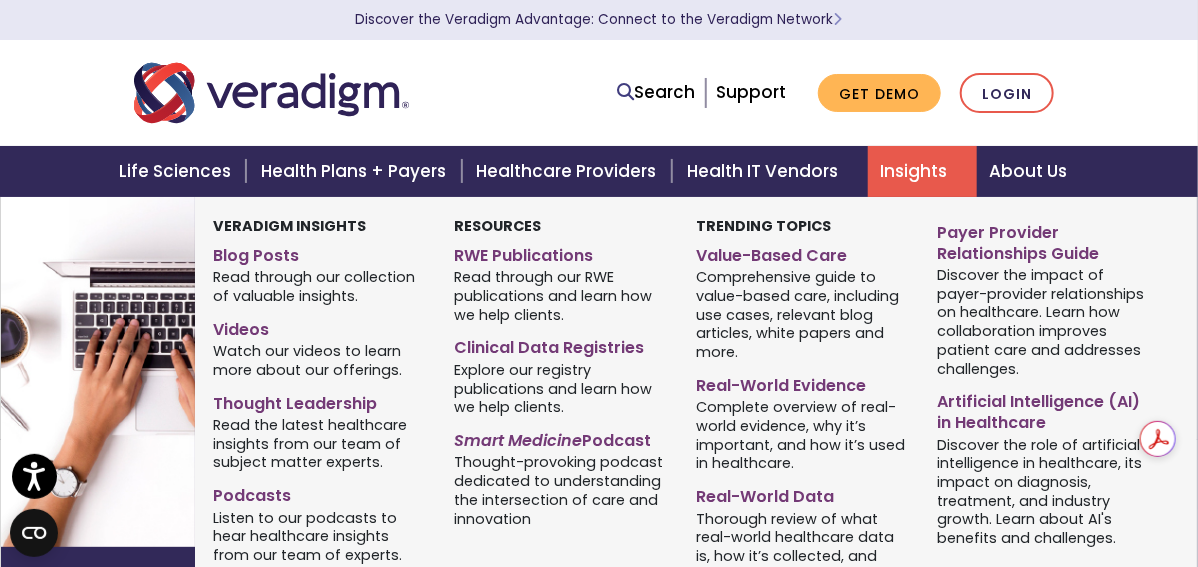 click on "Insights" at bounding box center [922, 171] 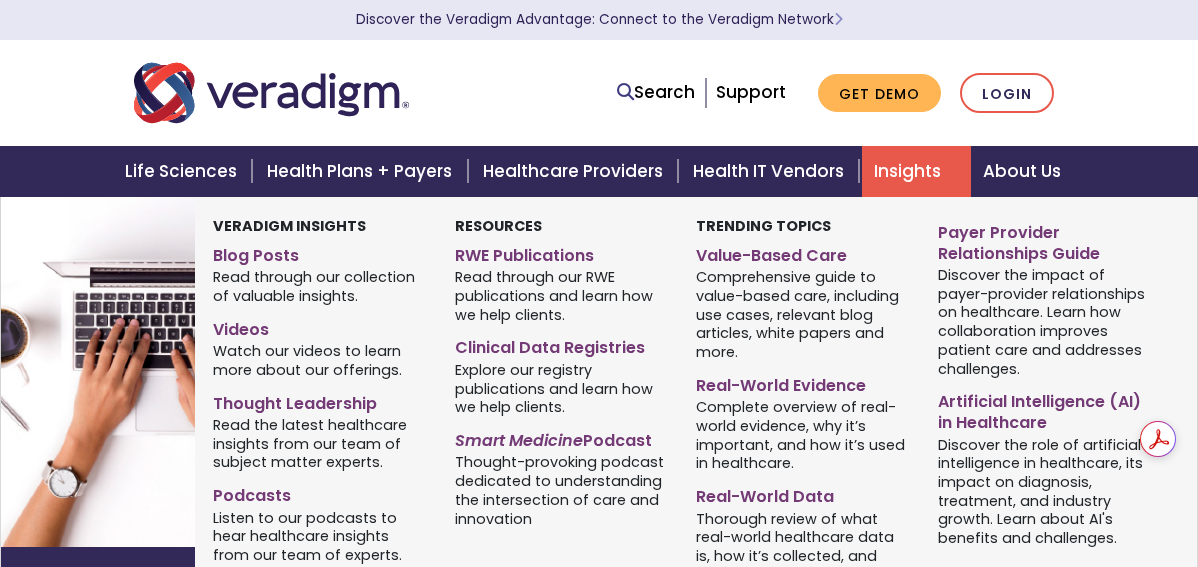 scroll, scrollTop: 0, scrollLeft: 0, axis: both 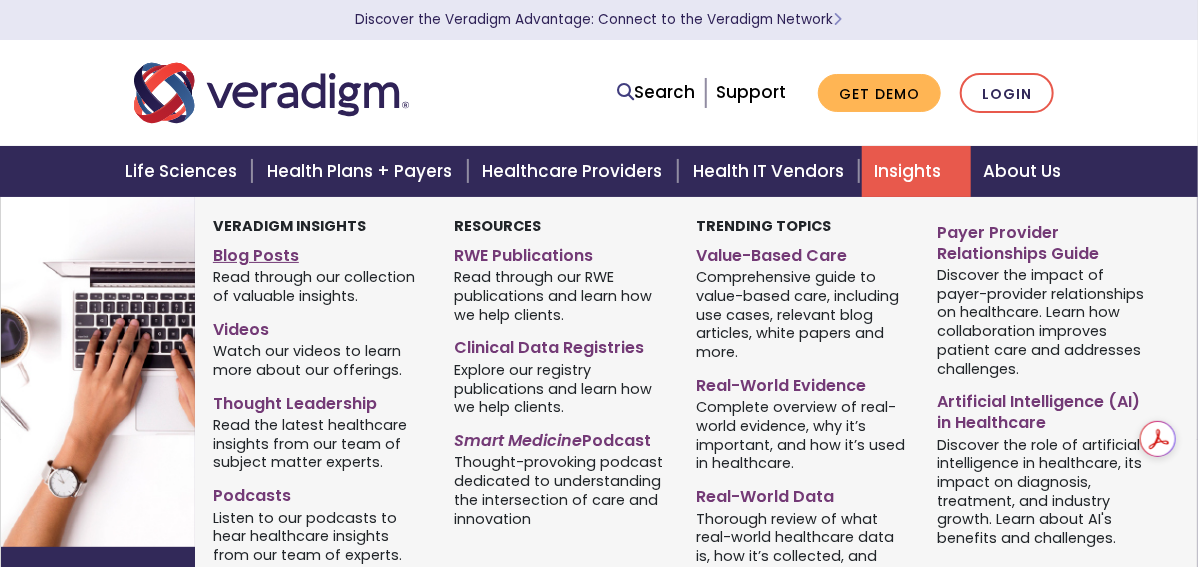 click on "Blog Posts" at bounding box center (319, 252) 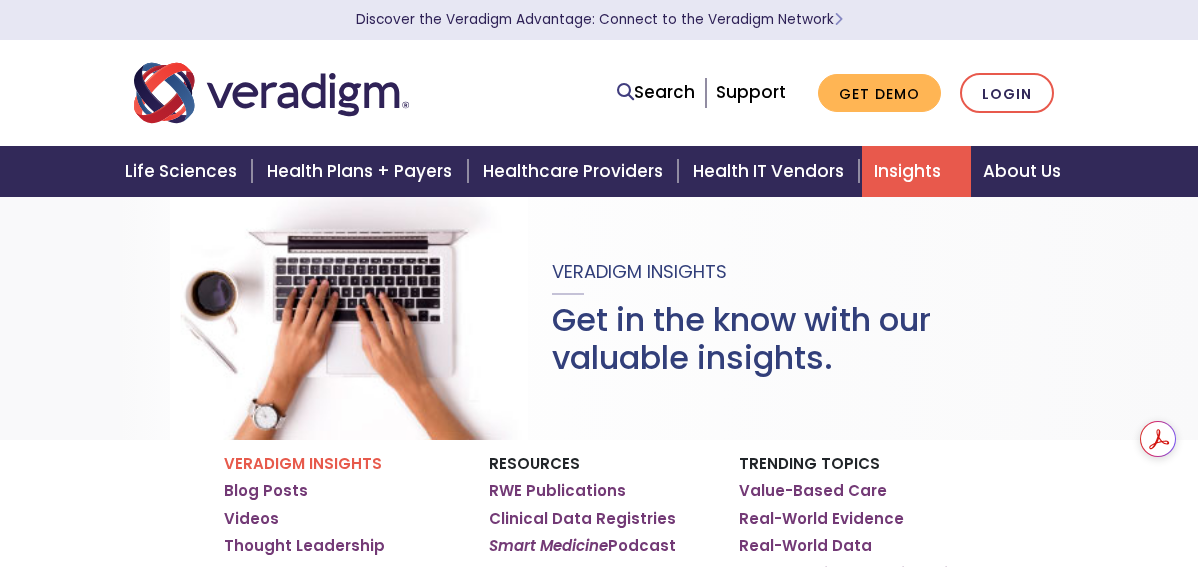scroll, scrollTop: 0, scrollLeft: 0, axis: both 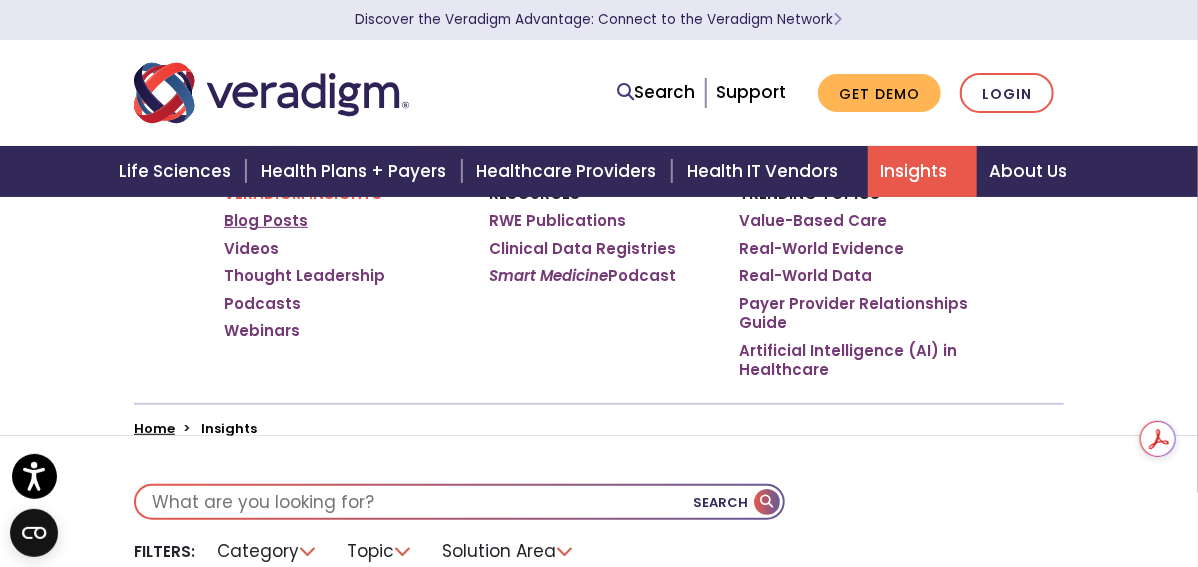 click on "Blog Posts" at bounding box center [266, 221] 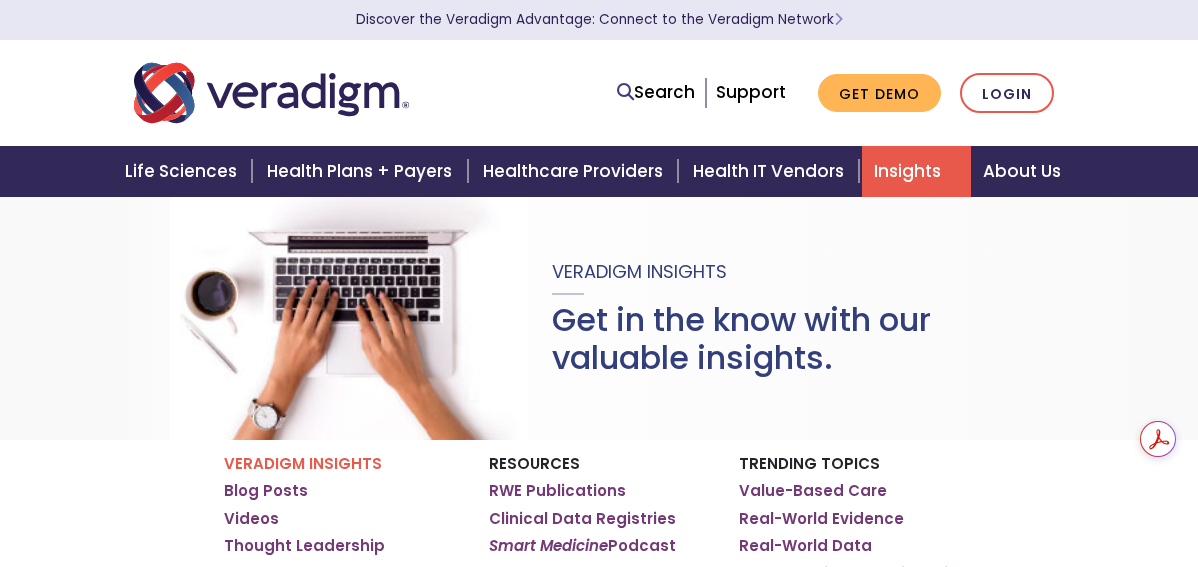 scroll, scrollTop: 0, scrollLeft: 0, axis: both 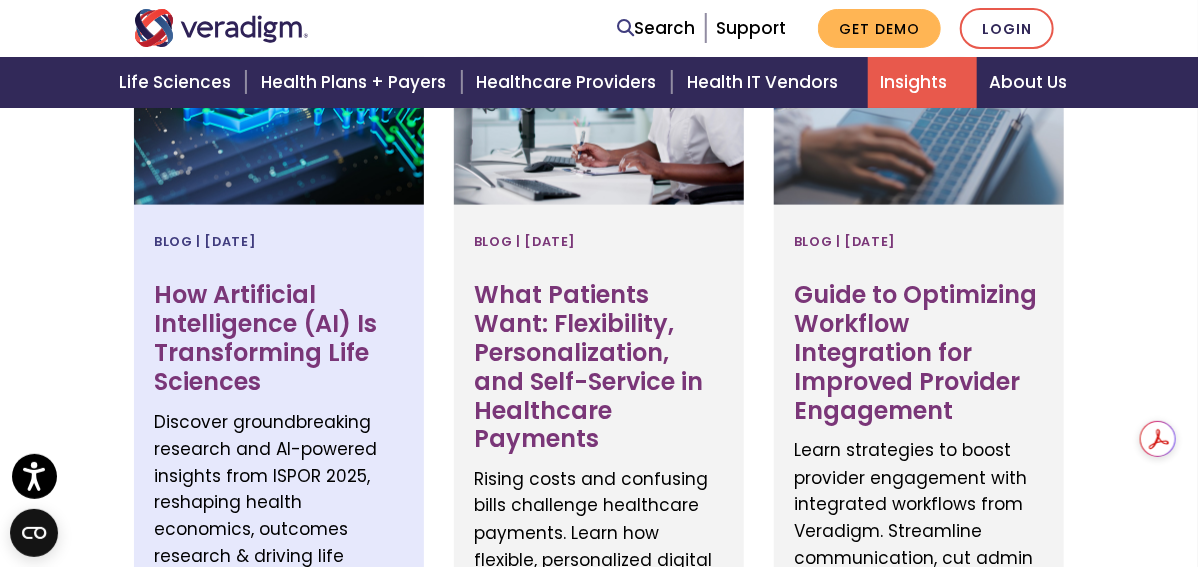 click on "How Artificial Intelligence (AI) Is Transforming Life Sciences" at bounding box center [279, 338] 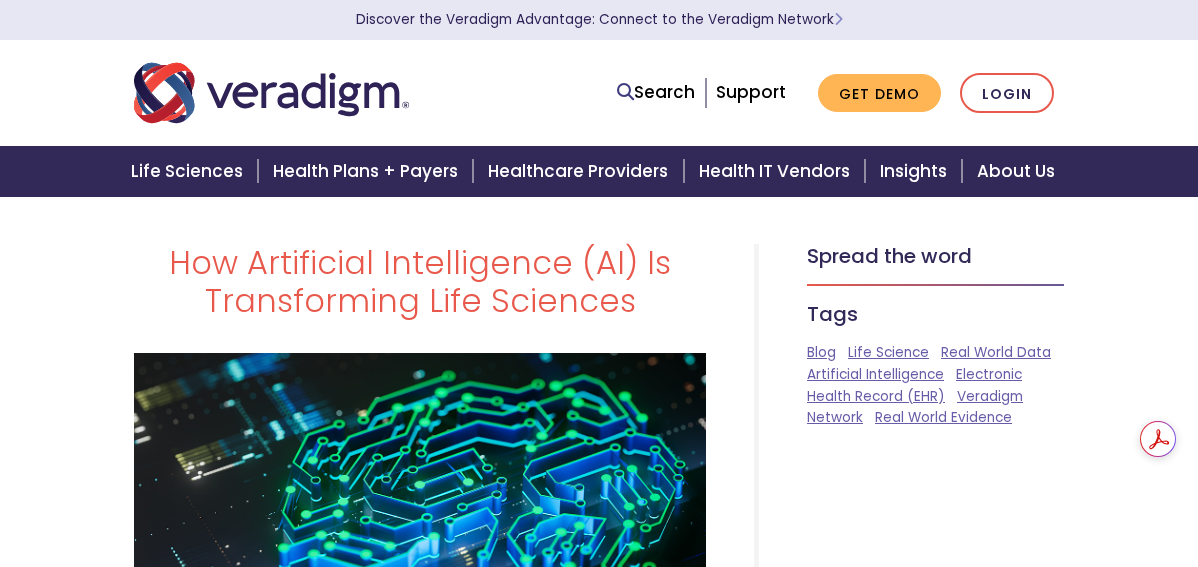 scroll, scrollTop: 0, scrollLeft: 0, axis: both 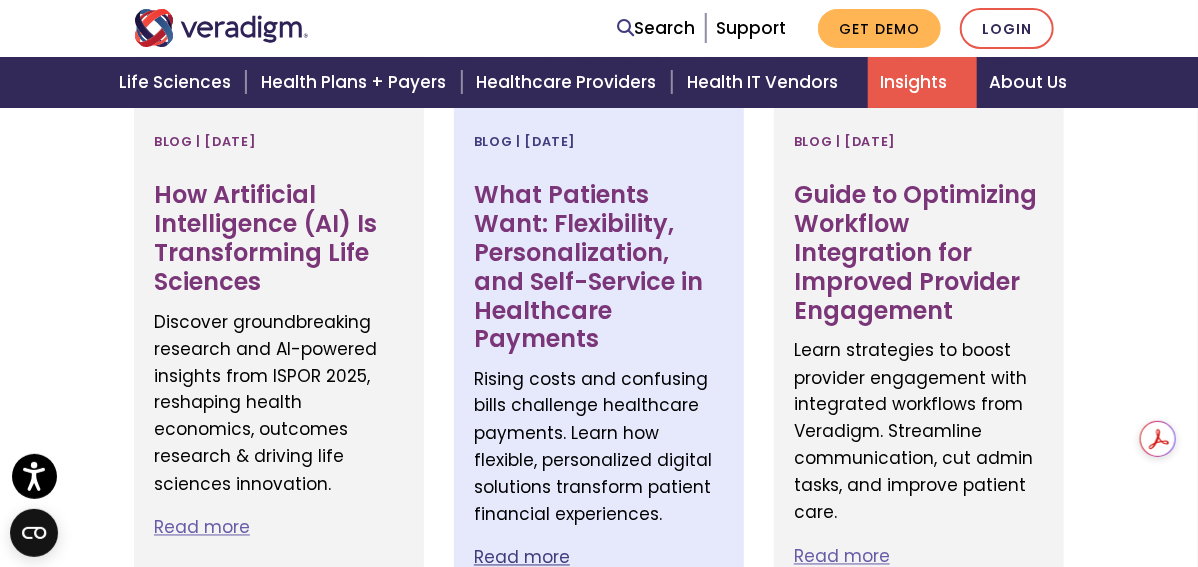 click on "Read more" at bounding box center (522, 558) 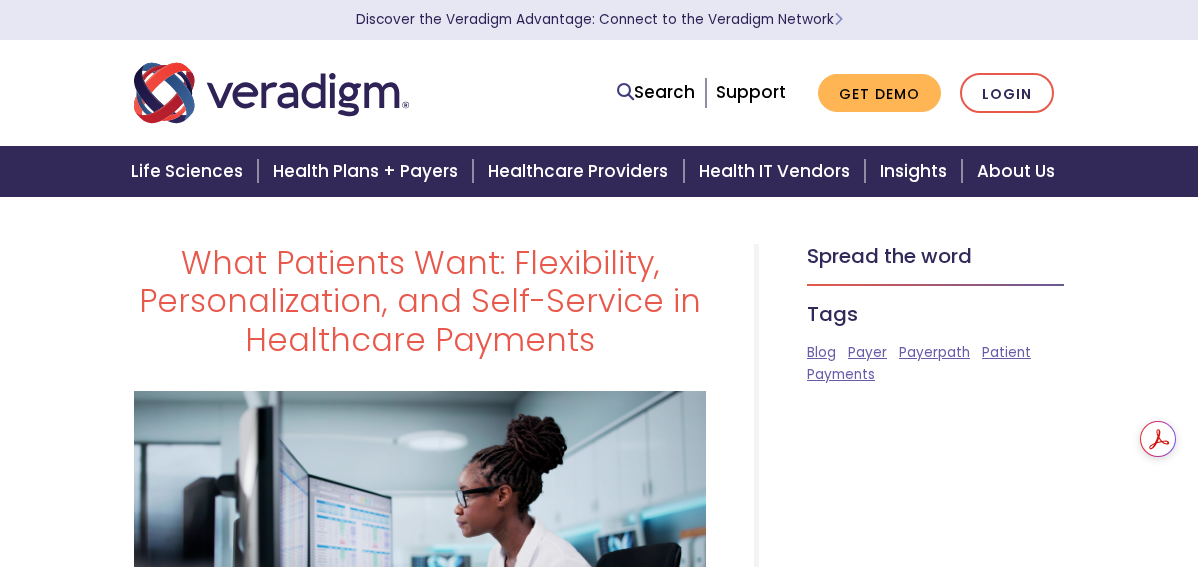 scroll, scrollTop: 0, scrollLeft: 0, axis: both 